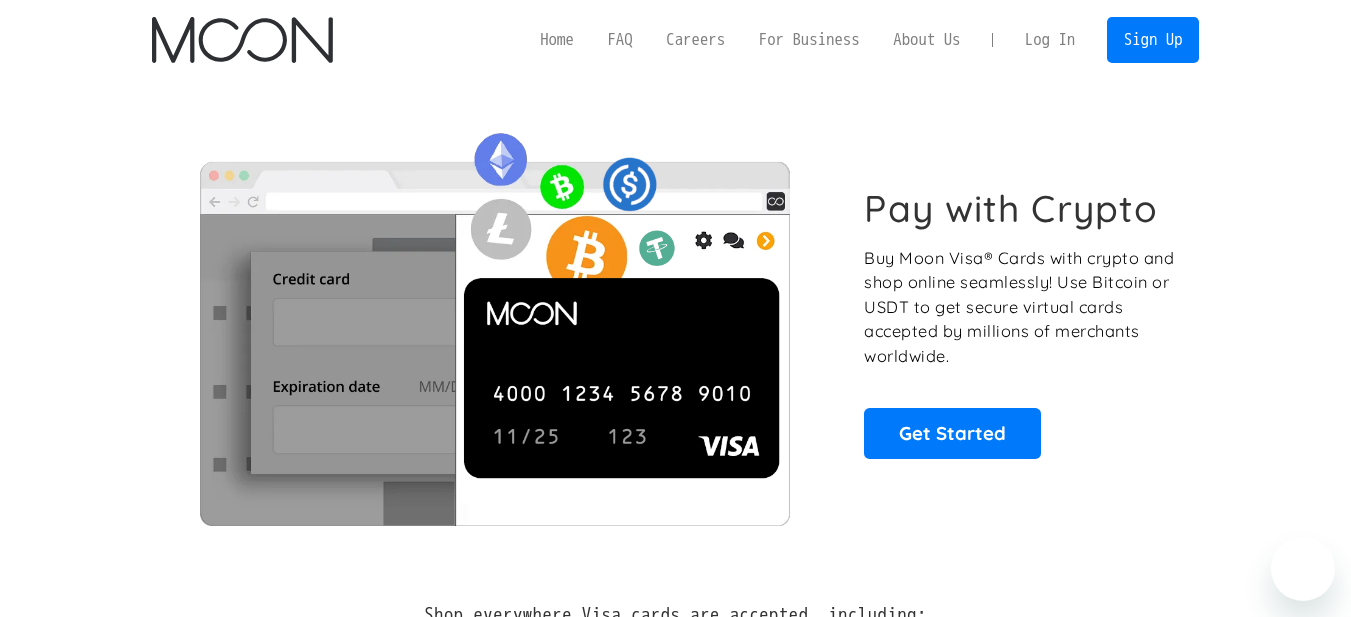 scroll, scrollTop: 0, scrollLeft: 0, axis: both 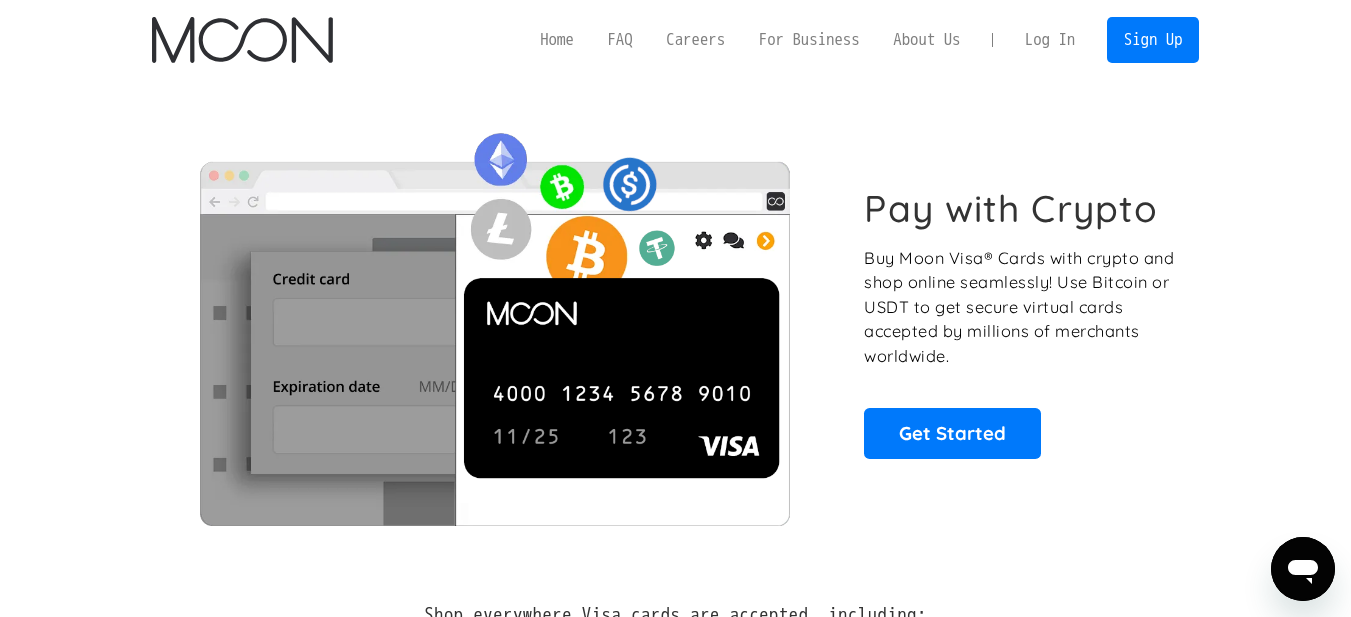 click on "Log In" at bounding box center (1050, 40) 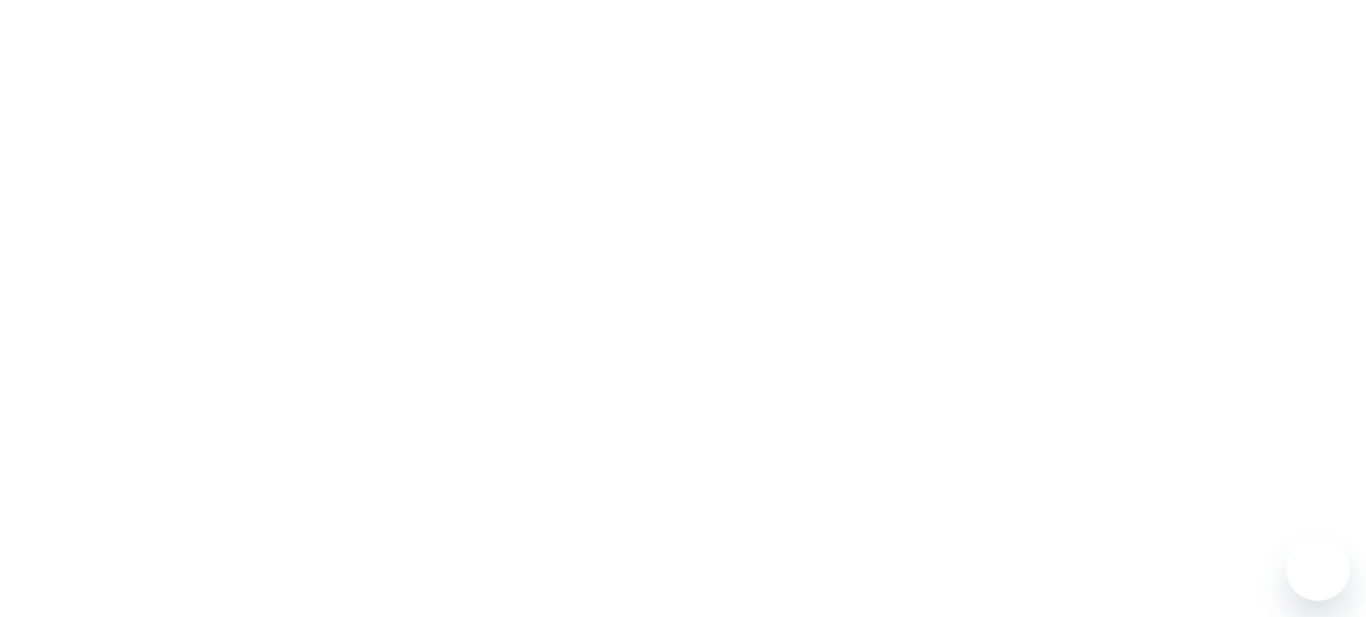scroll, scrollTop: 0, scrollLeft: 0, axis: both 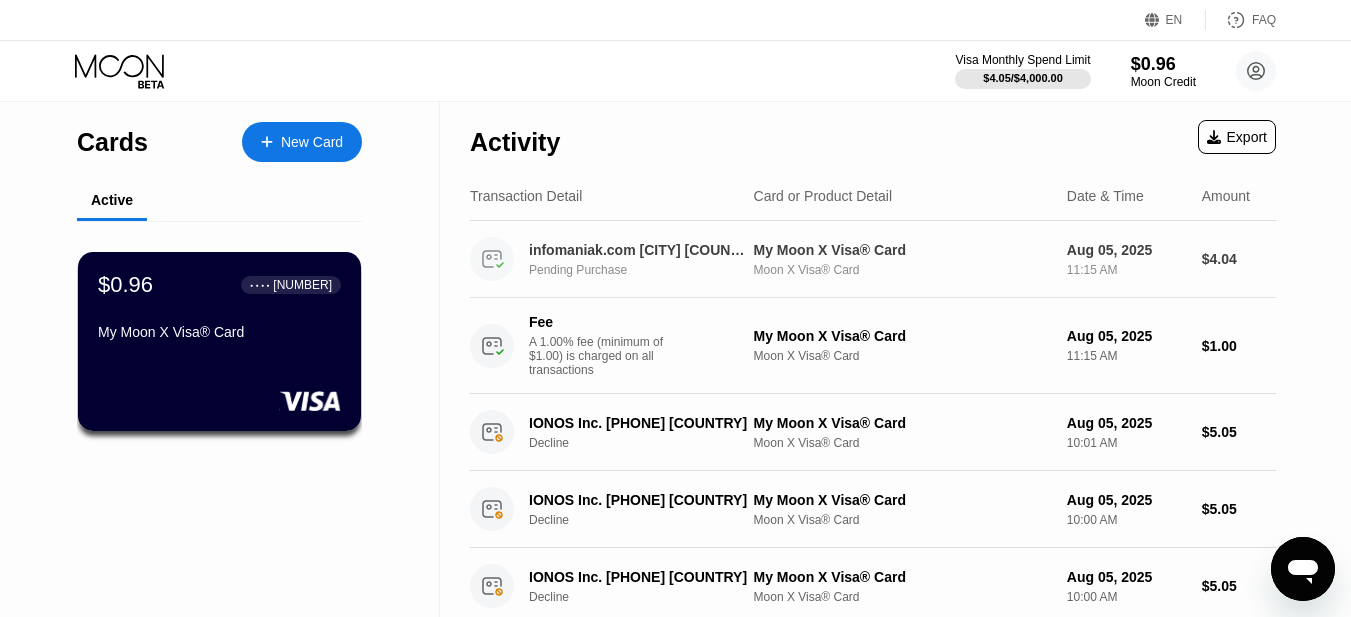 click on "Moon X Visa® Card" at bounding box center (902, 270) 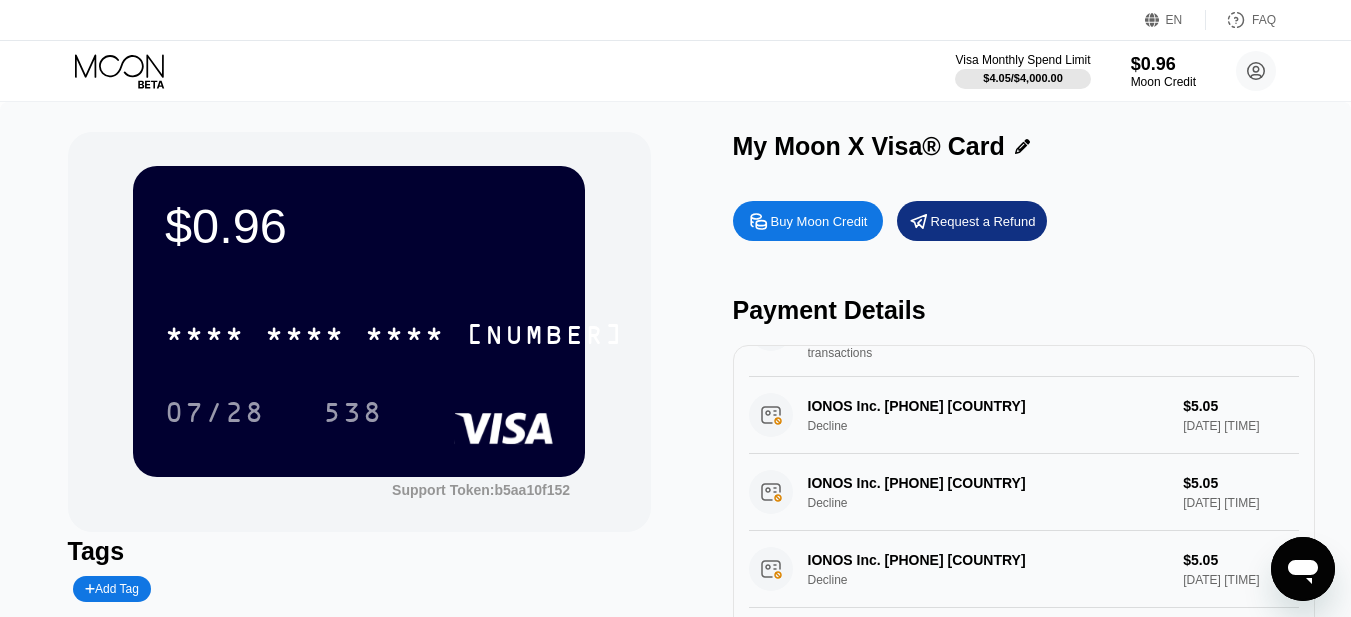 scroll, scrollTop: 0, scrollLeft: 0, axis: both 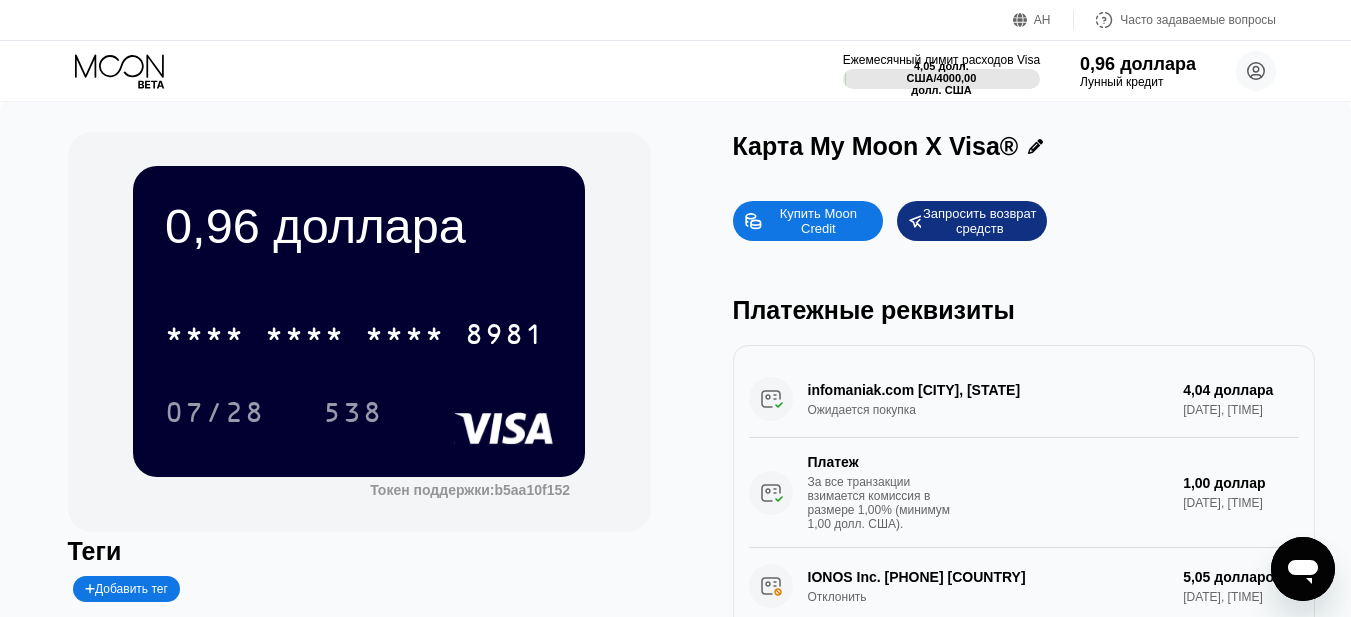 click on "0,96 доллара *  *  *  * *  *  *  * *  *  *  * 8981 07/28 538 Токен поддержки:  b5aa10f152 Теги Добавить тег Отметить как использованное Карта My Moon X Visa® Купить Moon Credit Запросить возврат средств Платежные реквизиты infomaniak.com Женева CH Ожидается покупка 4,04 доллара 5 августа 2025 г., 11:15 Платеж За все транзакции взимается комиссия в размере 1,00% (минимум 1,00 долл. США). 1,00 доллар 5 августа 2025 г., 11:15 IONOS Inc. 877-4612631 США Отклонить 5,05 долларов 5 августа 2025 г., 10:01 IONOS Inc. 877-4612631 США Отклонить 5,05 долларов 5 августа 2025 г., 10:00 IONOS Inc. 877-4612631 США Отклонить 5,05 долларов 5 августа 2025 г., 10:00 IONOS Inc. 877-4612631 США Отклонить" at bounding box center [676, 413] 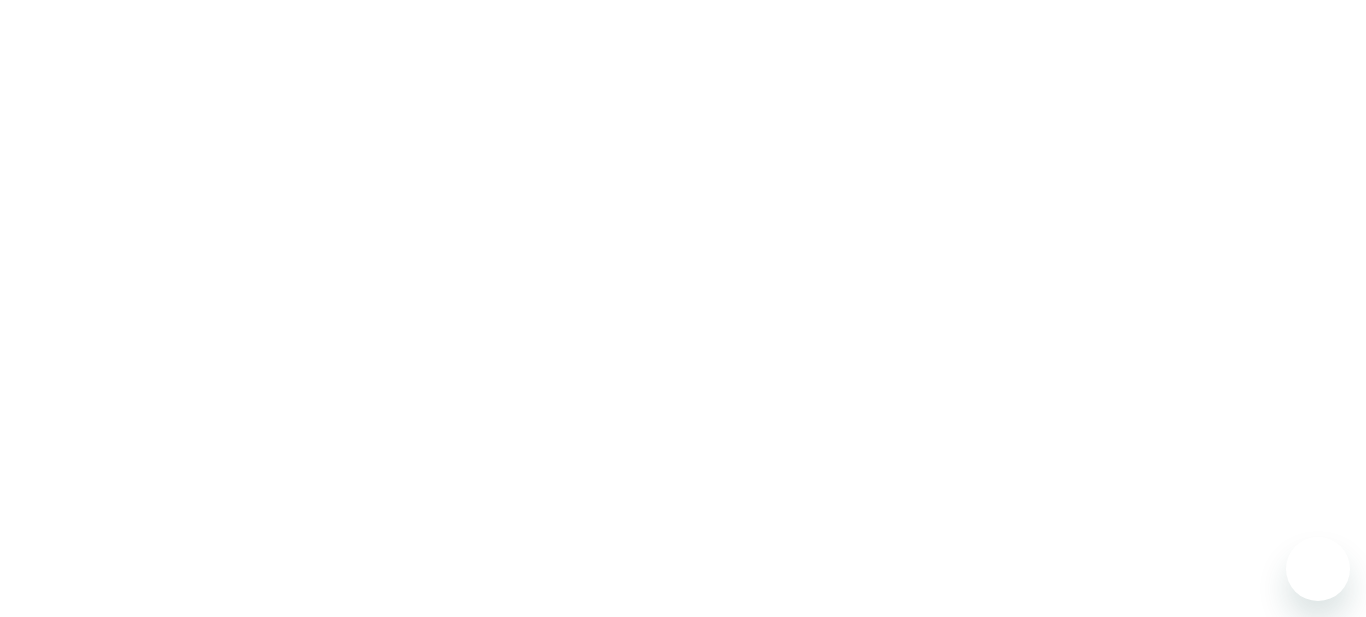 scroll, scrollTop: 0, scrollLeft: 0, axis: both 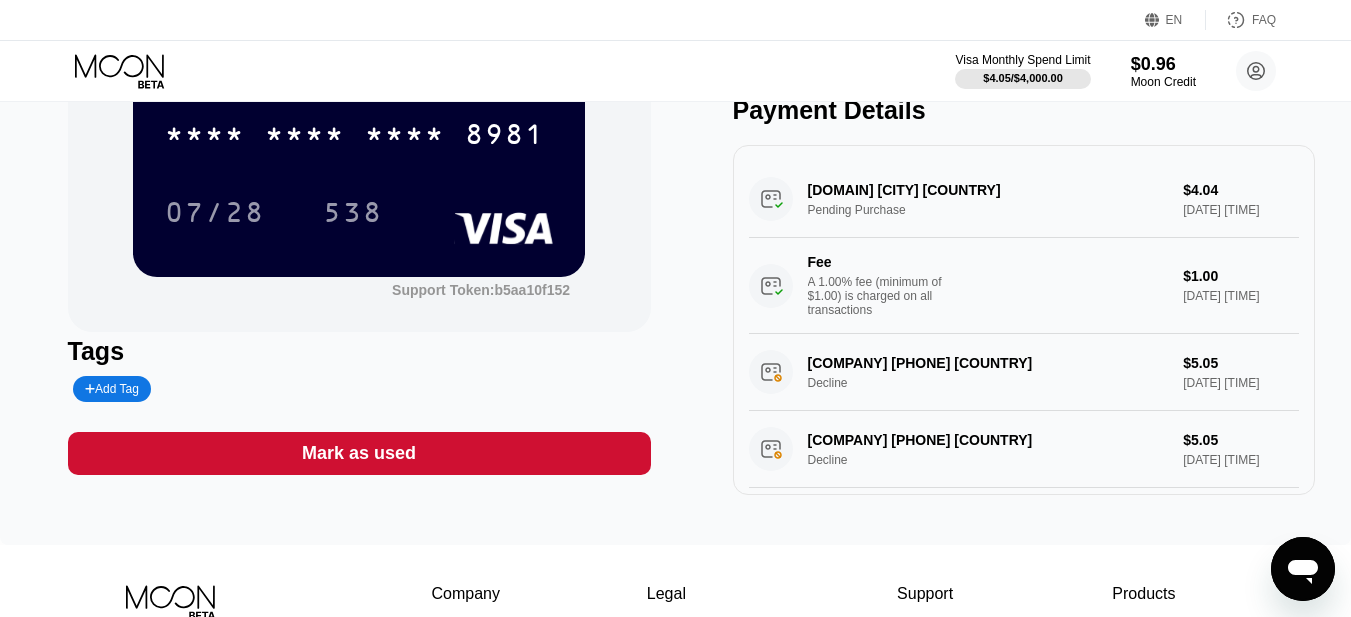 click on "infomaniak.com           Geneve       CH Pending Purchase $4.04 Aug 05, 2025 11:15 AM Fee A 1.00% fee (minimum of $1.00) is charged on all transactions $1.00 Aug 05, 2025 11:15 AM" at bounding box center [1024, 247] 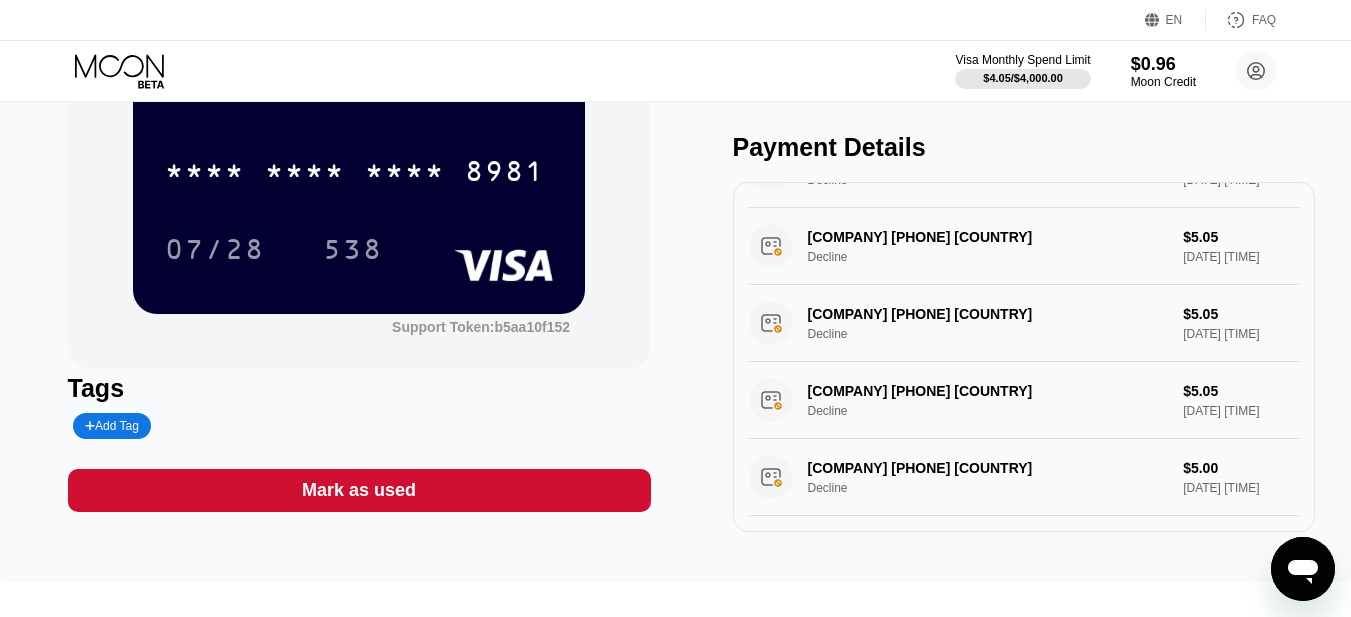 scroll, scrollTop: 0, scrollLeft: 0, axis: both 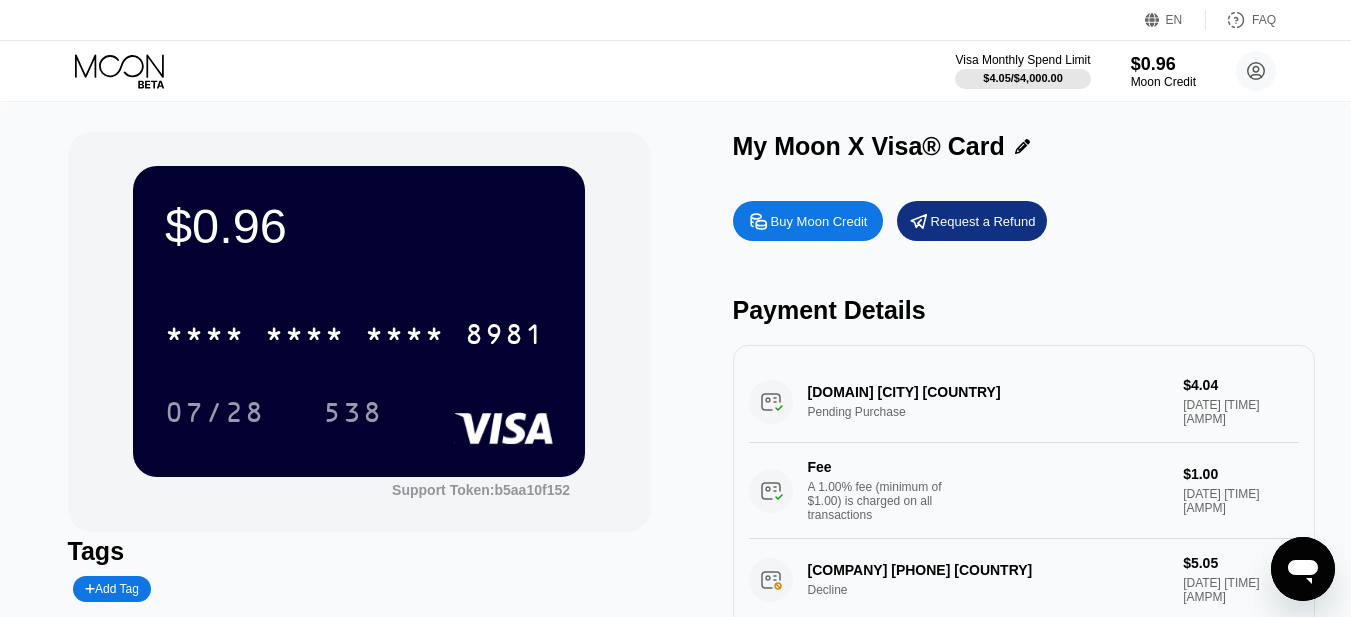 click on "Buy Moon Credit" at bounding box center [819, 221] 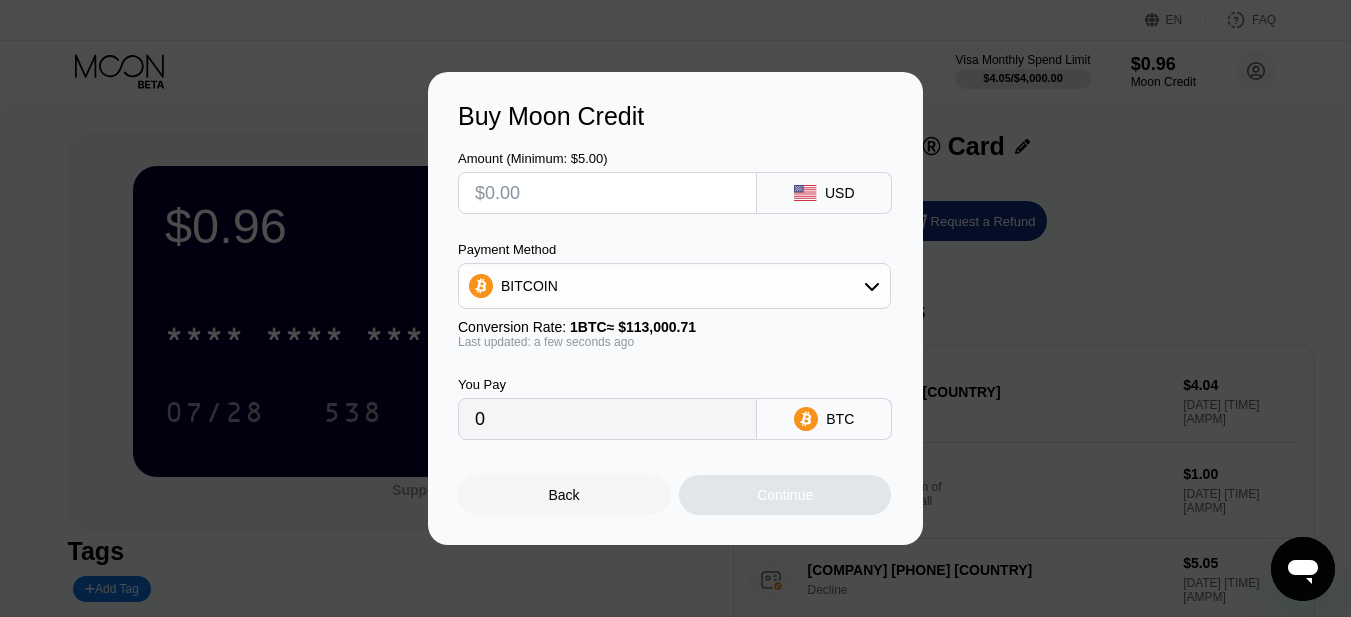 click at bounding box center (607, 193) 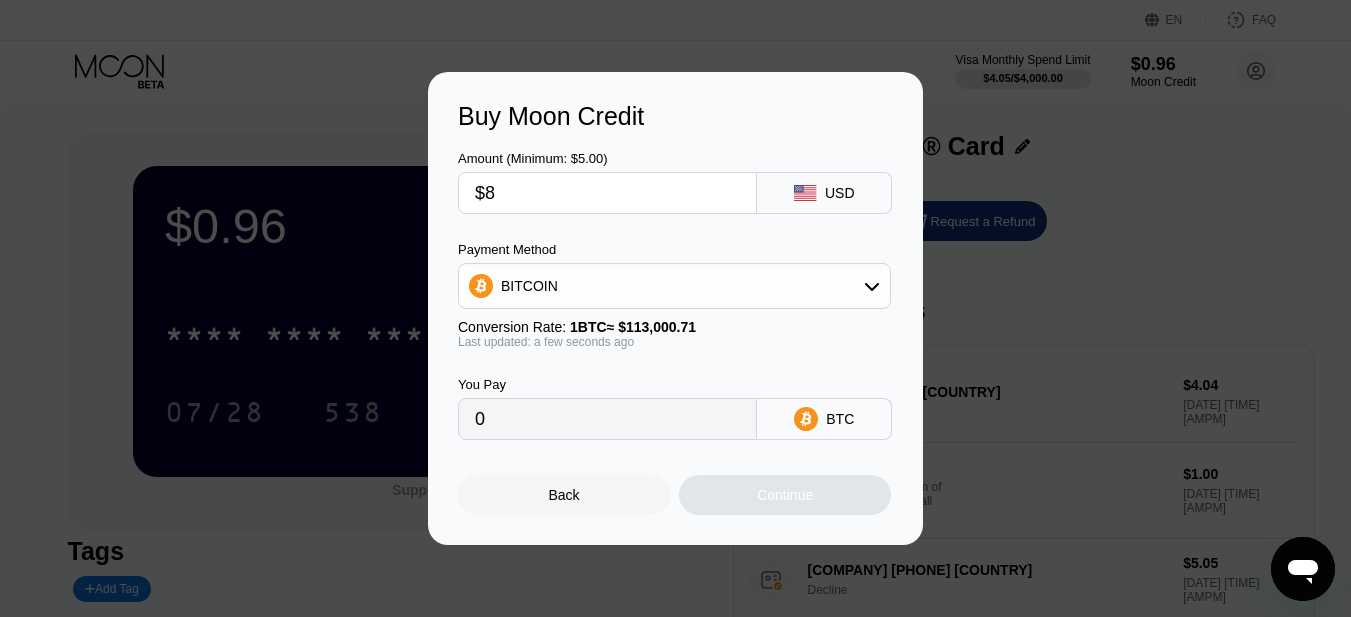 type on "0.00007080" 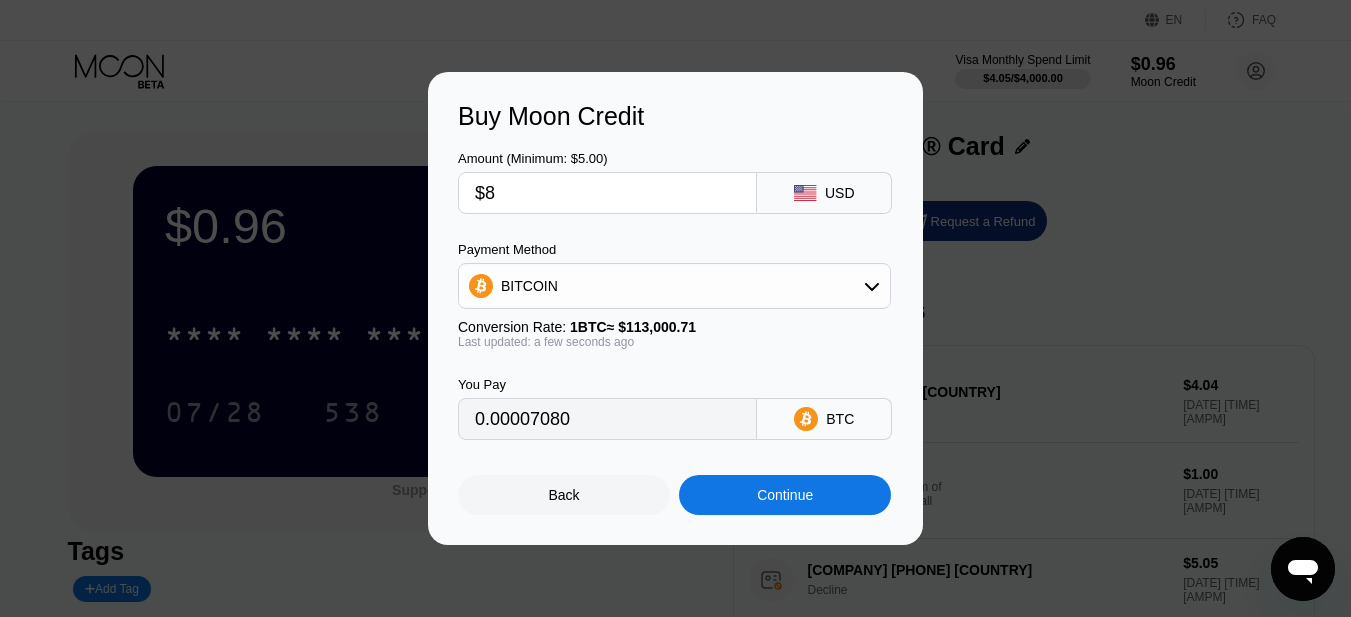 type on "$8" 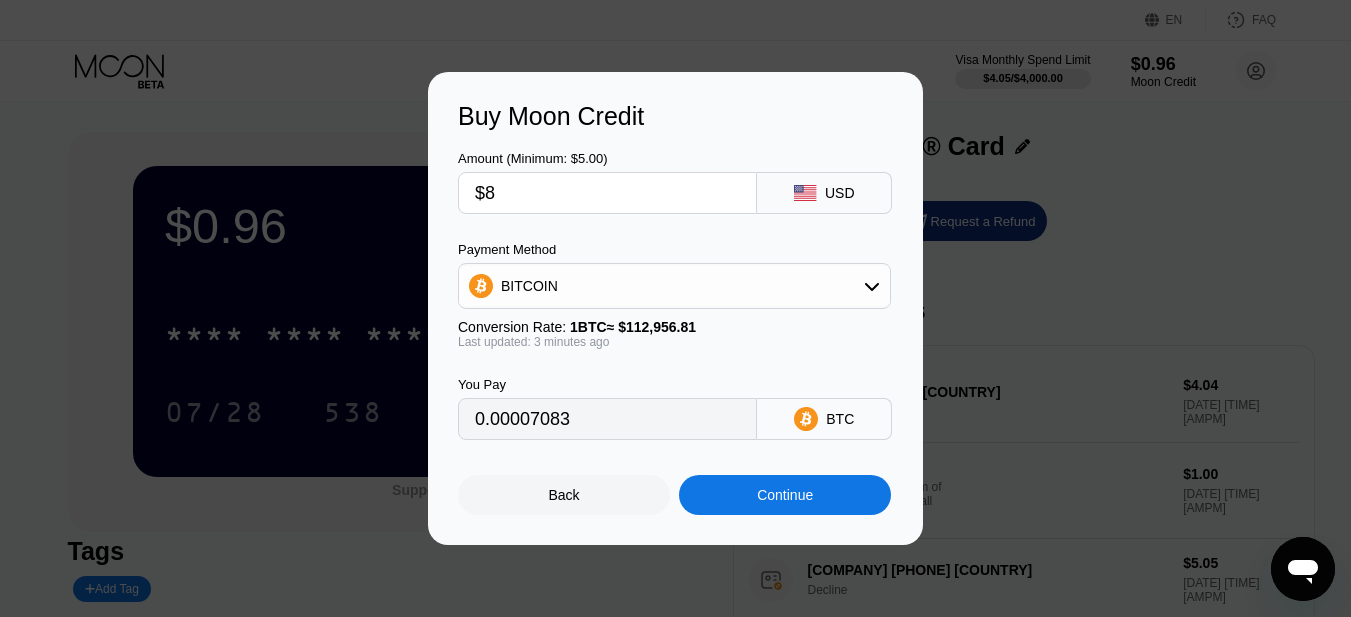 type on "0.00007088" 